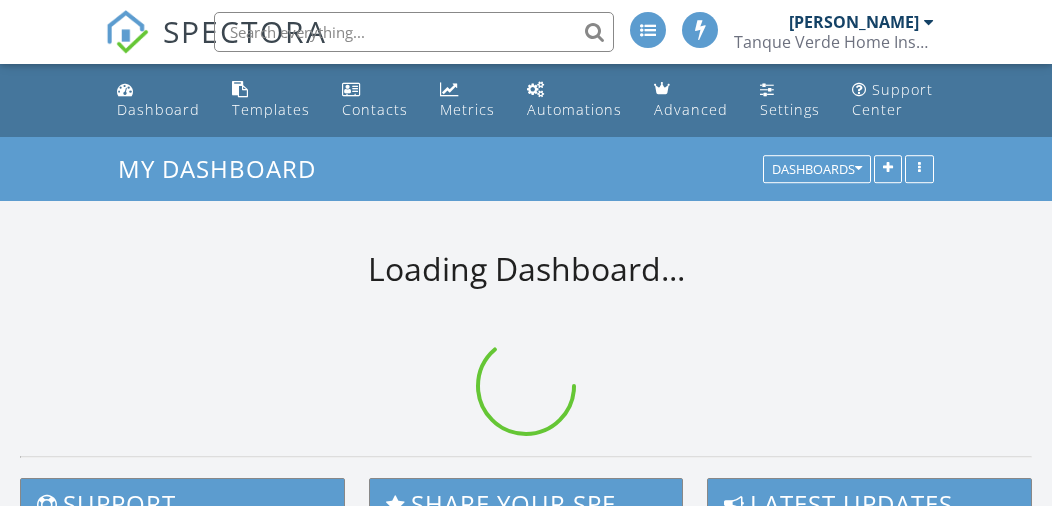 scroll, scrollTop: 0, scrollLeft: 0, axis: both 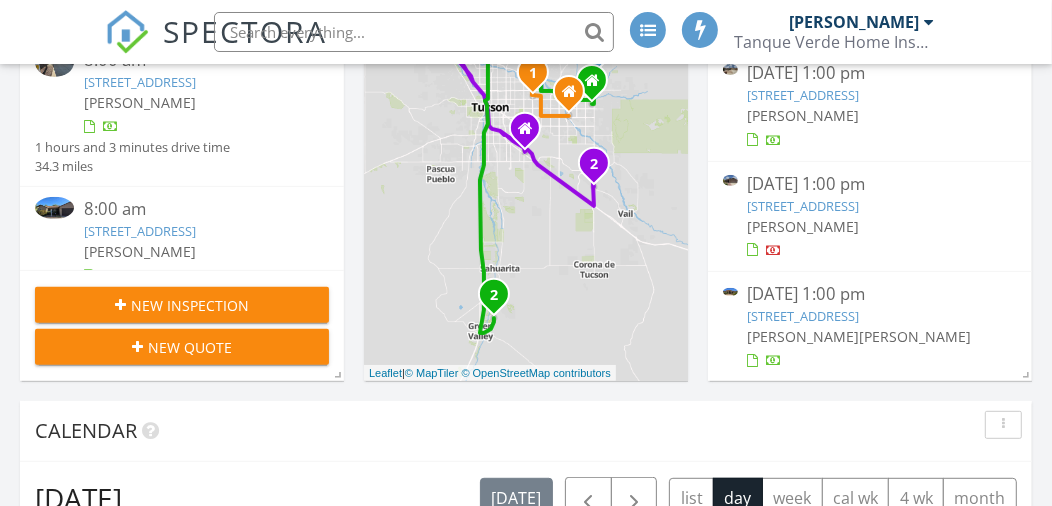 click on "1030 W Soft Wind Pl , Tucson, AZ 85737" at bounding box center (804, 316) 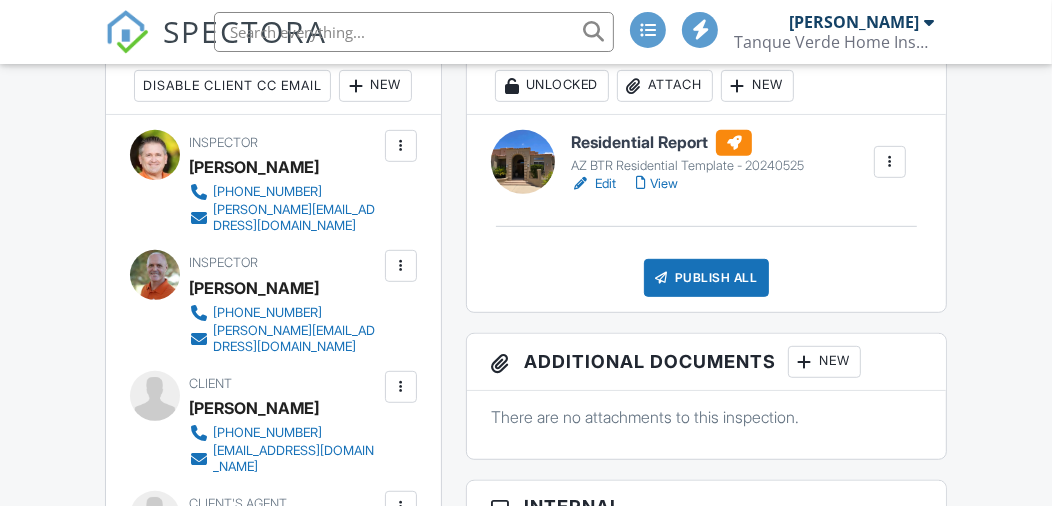 scroll, scrollTop: 600, scrollLeft: 0, axis: vertical 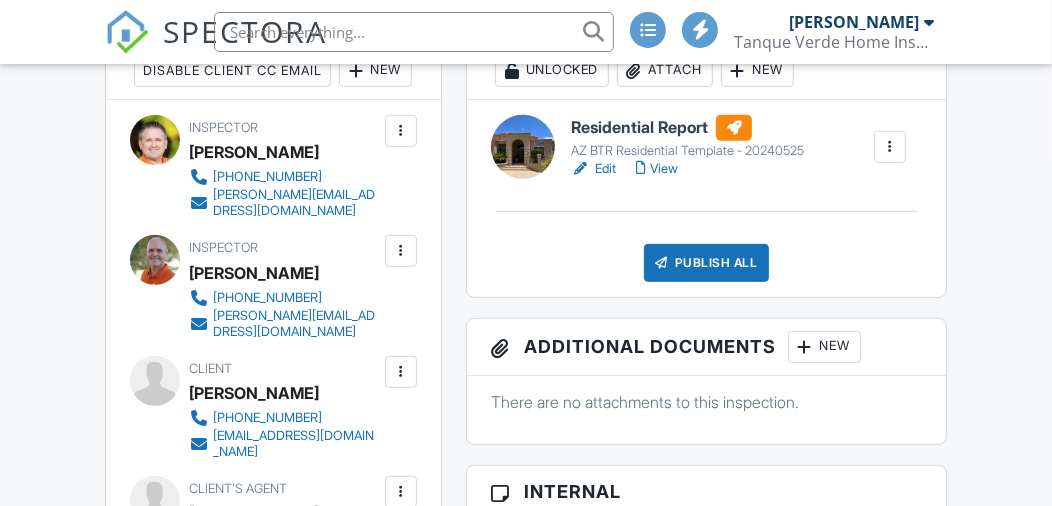 click on "Edit" at bounding box center [593, 169] 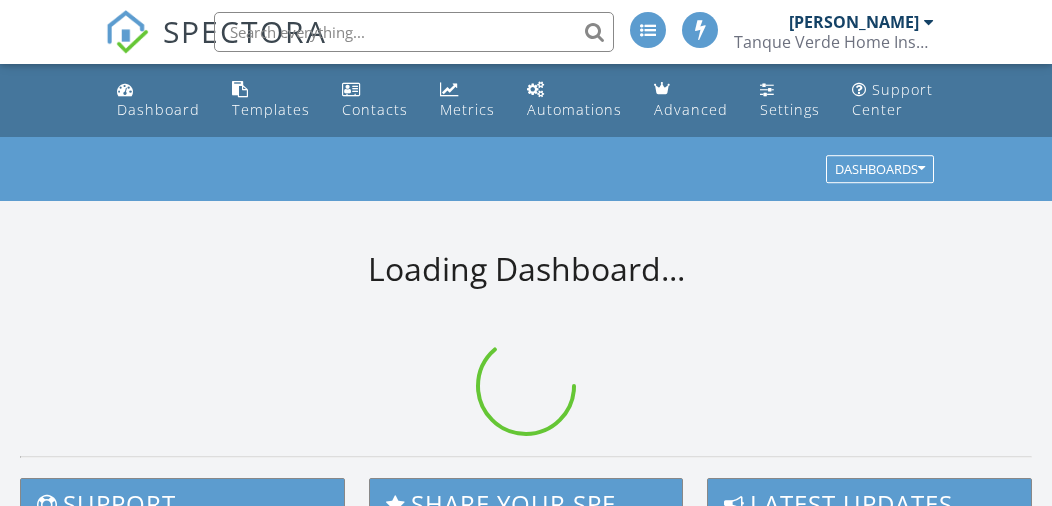 scroll, scrollTop: 0, scrollLeft: 0, axis: both 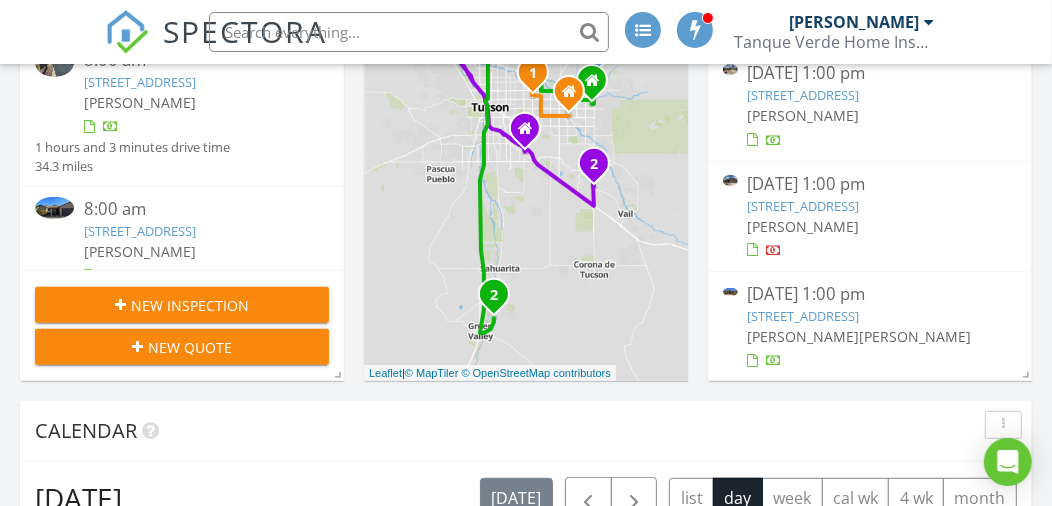 click on "[STREET_ADDRESS]" at bounding box center [804, 316] 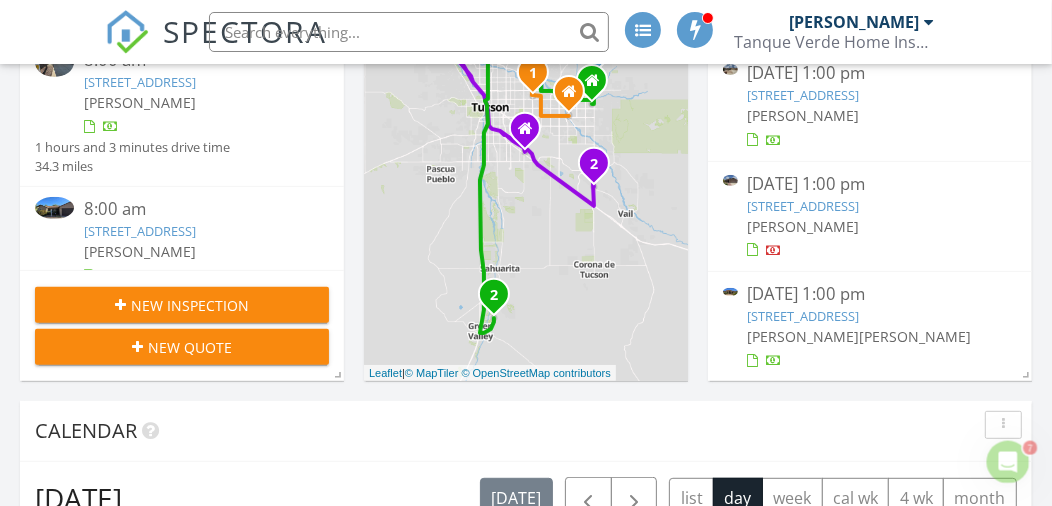 scroll, scrollTop: 0, scrollLeft: 0, axis: both 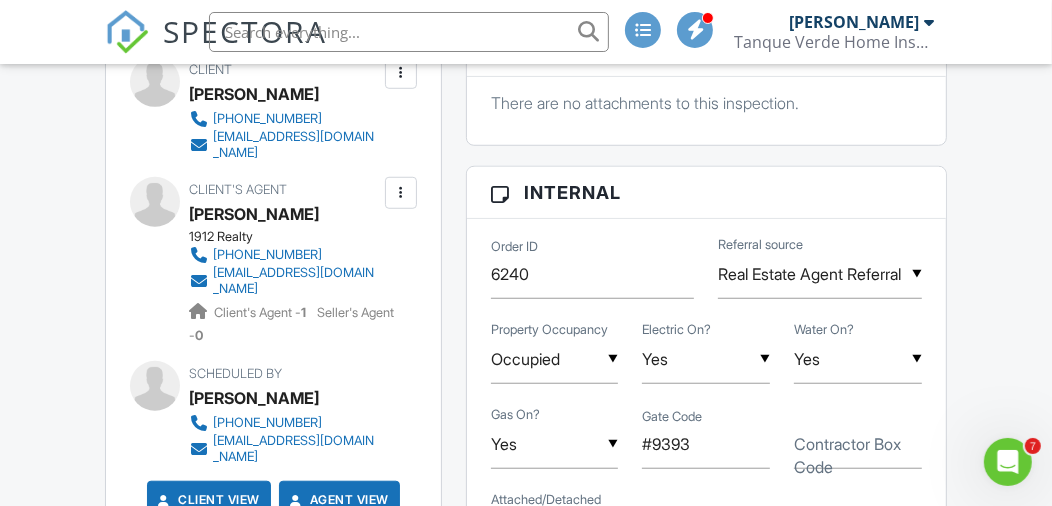 click at bounding box center [401, 73] 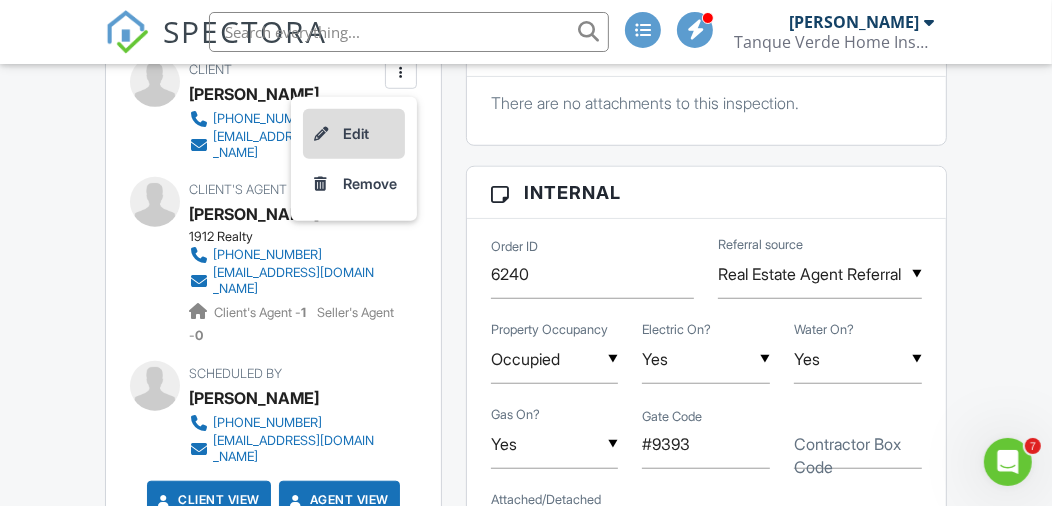 click on "Edit" at bounding box center (354, 134) 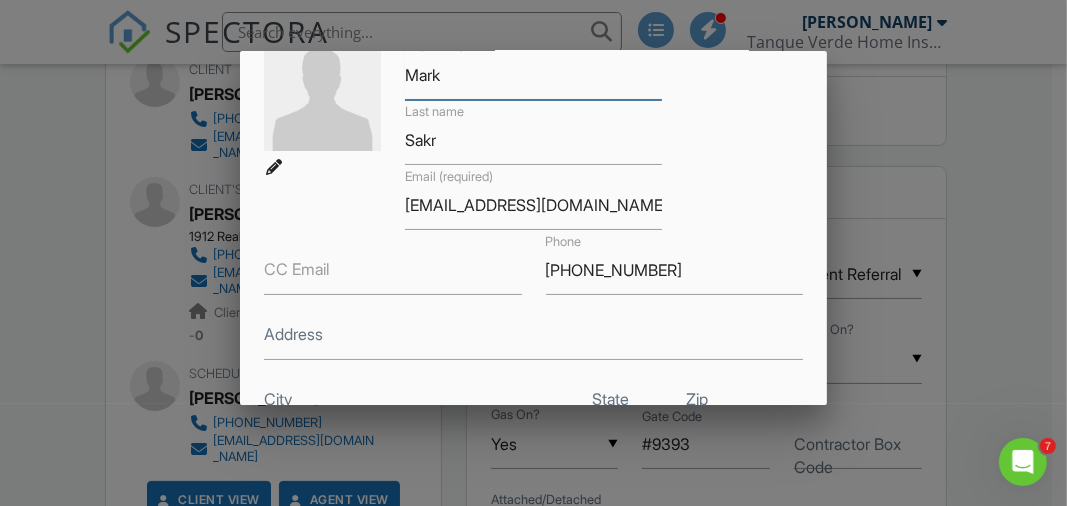 scroll, scrollTop: 199, scrollLeft: 0, axis: vertical 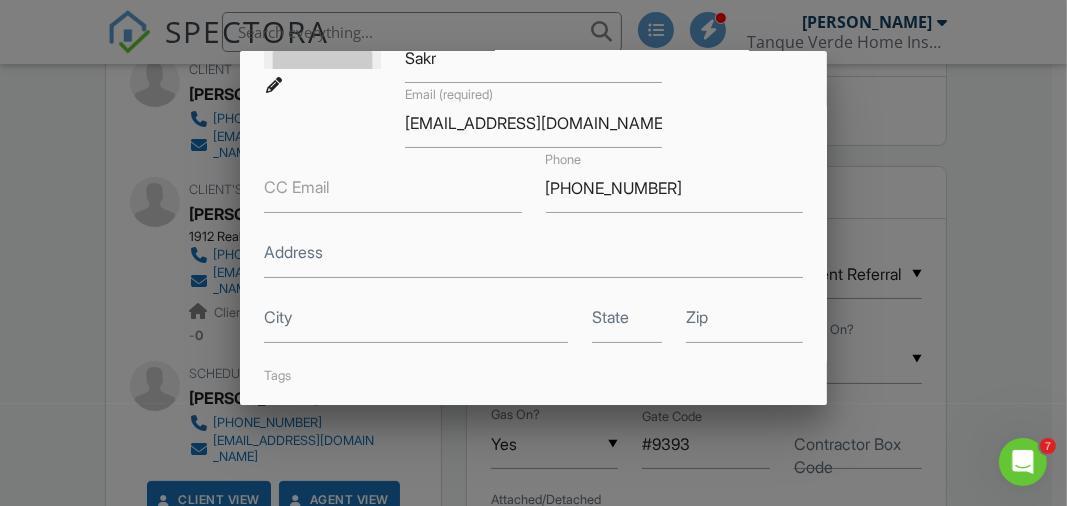 click on "CC Email" at bounding box center (296, 187) 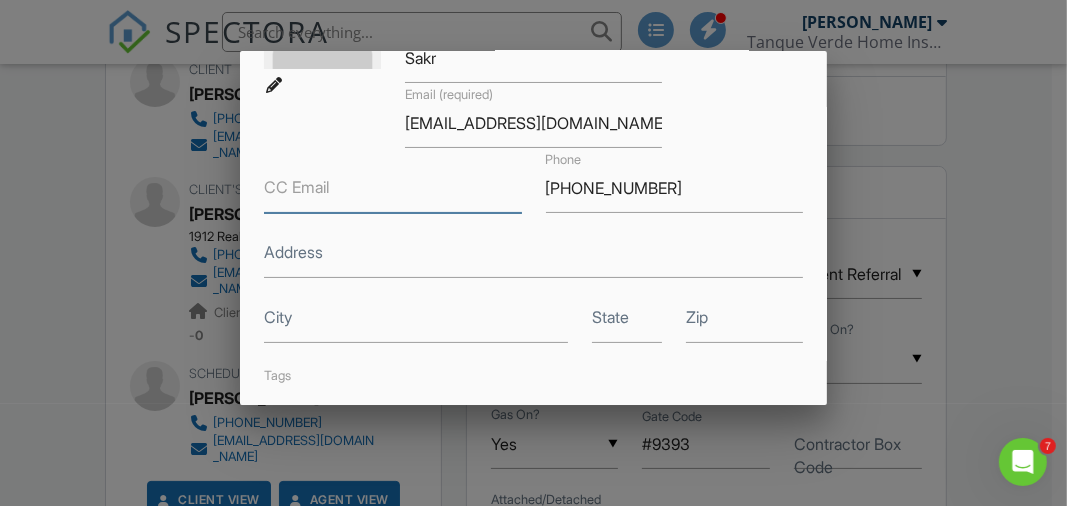 click on "CC Email" at bounding box center [392, 188] 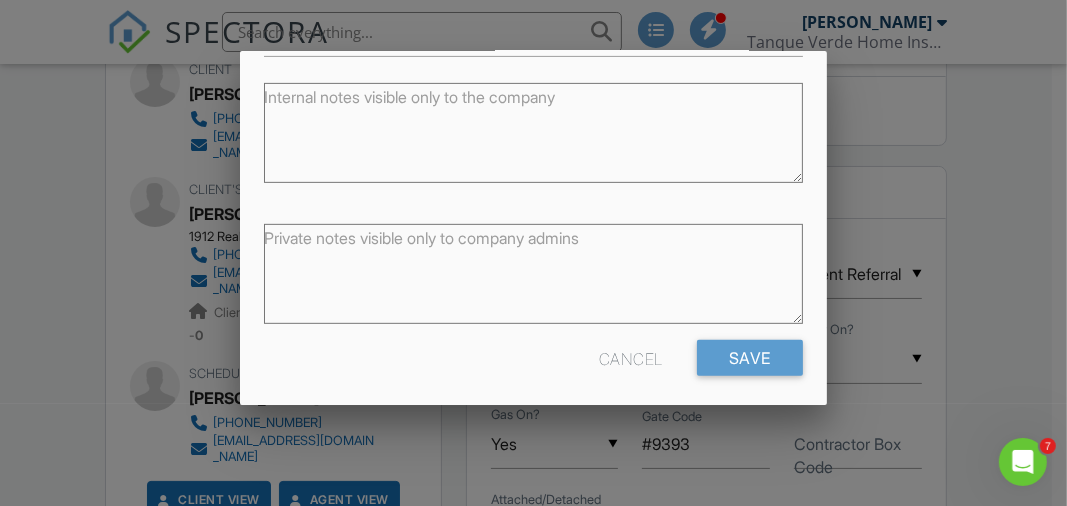 scroll, scrollTop: 574, scrollLeft: 0, axis: vertical 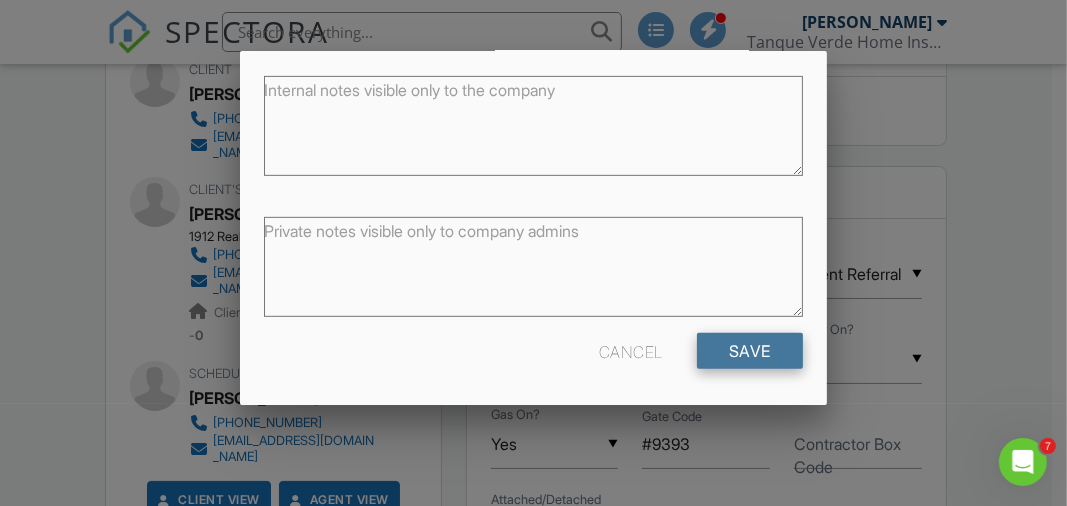 type on "[EMAIL_ADDRESS][DOMAIN_NAME]" 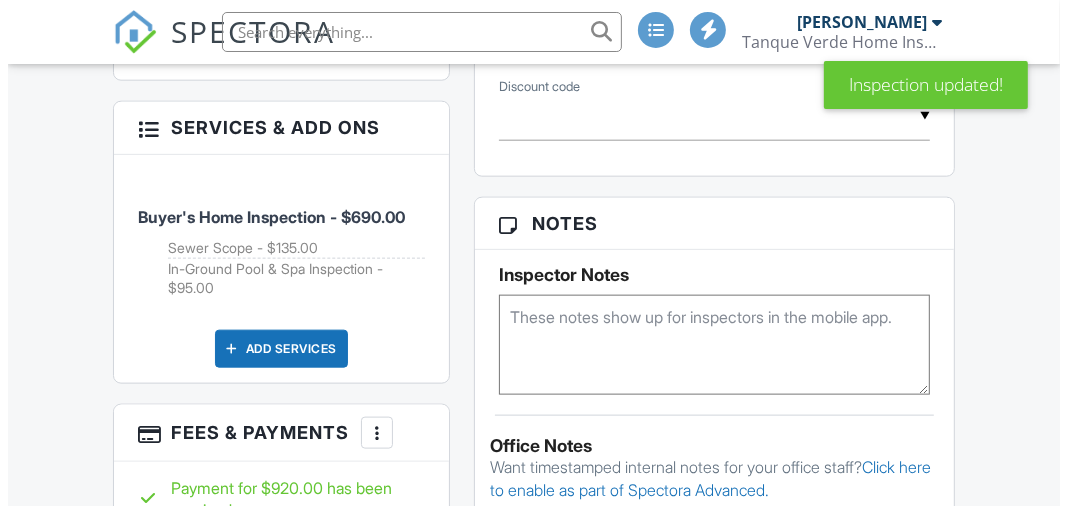 scroll, scrollTop: 1500, scrollLeft: 0, axis: vertical 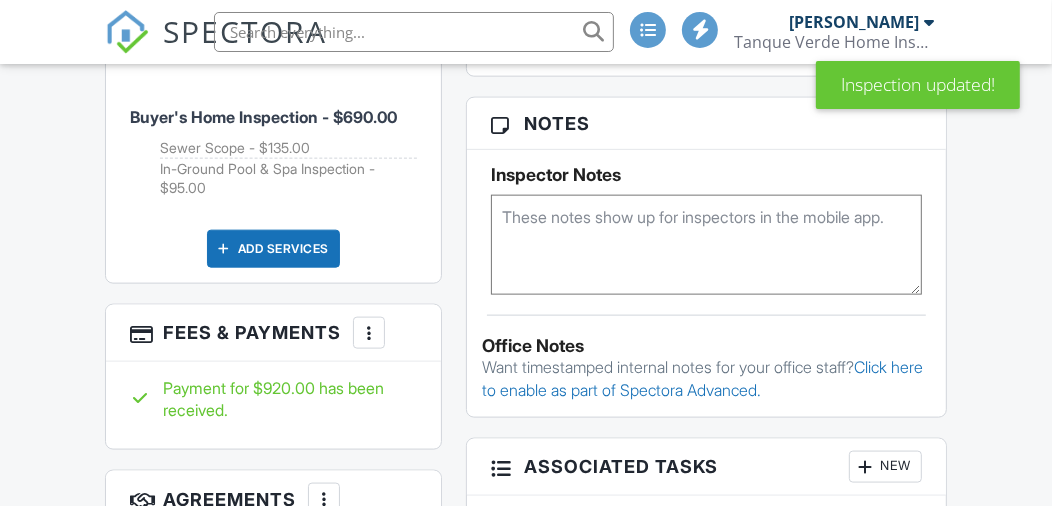 click on "Add Services" at bounding box center [273, 249] 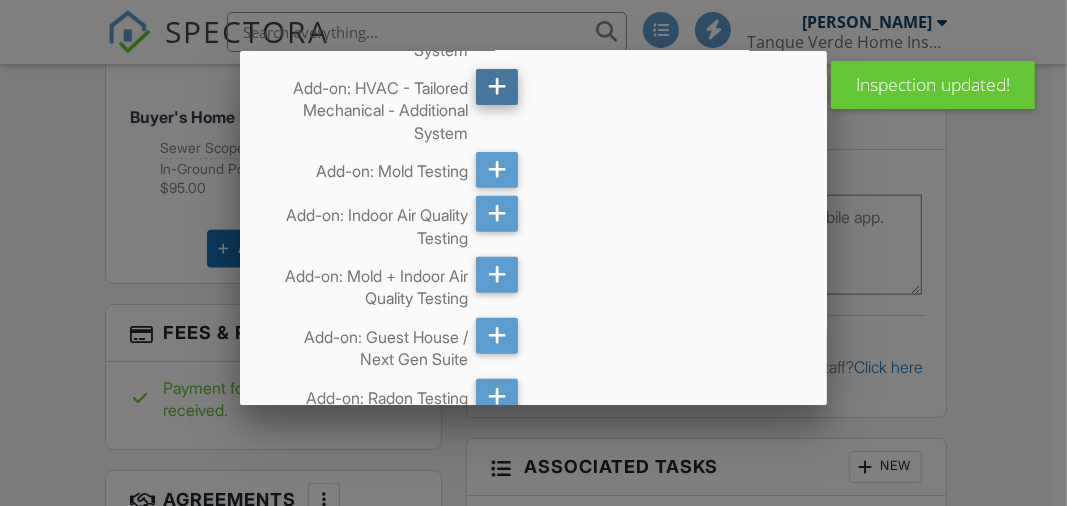 scroll, scrollTop: 499, scrollLeft: 0, axis: vertical 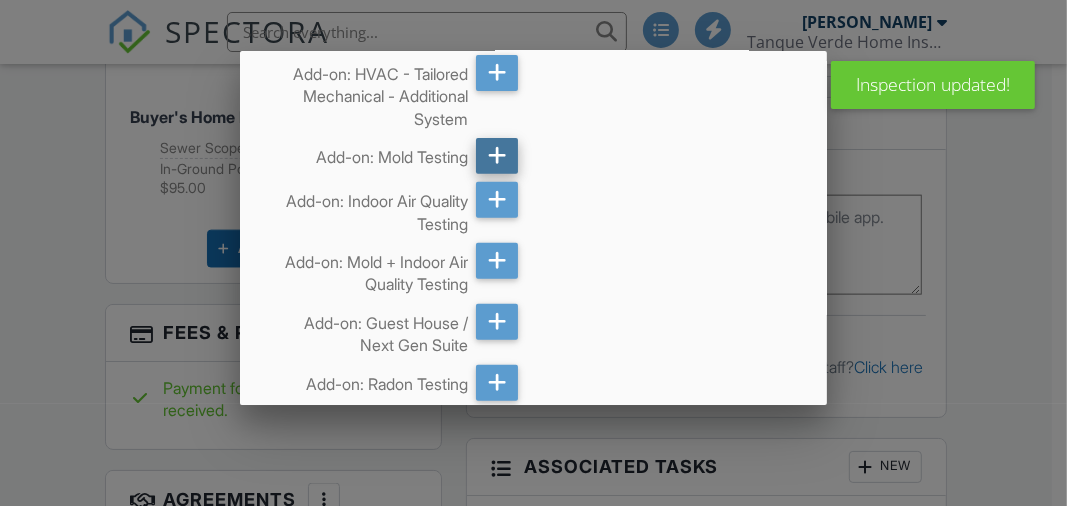 click at bounding box center (497, 156) 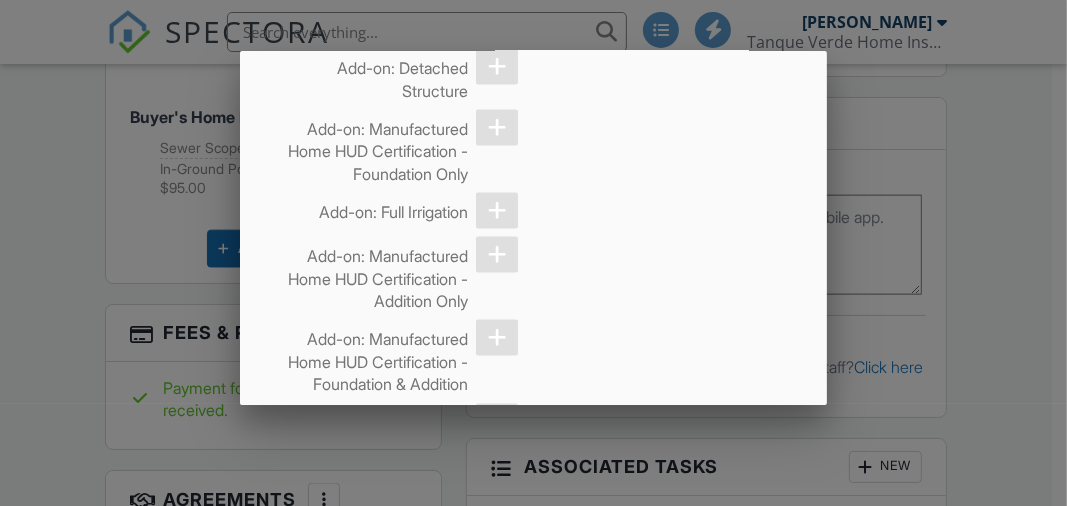 scroll, scrollTop: 1999, scrollLeft: 0, axis: vertical 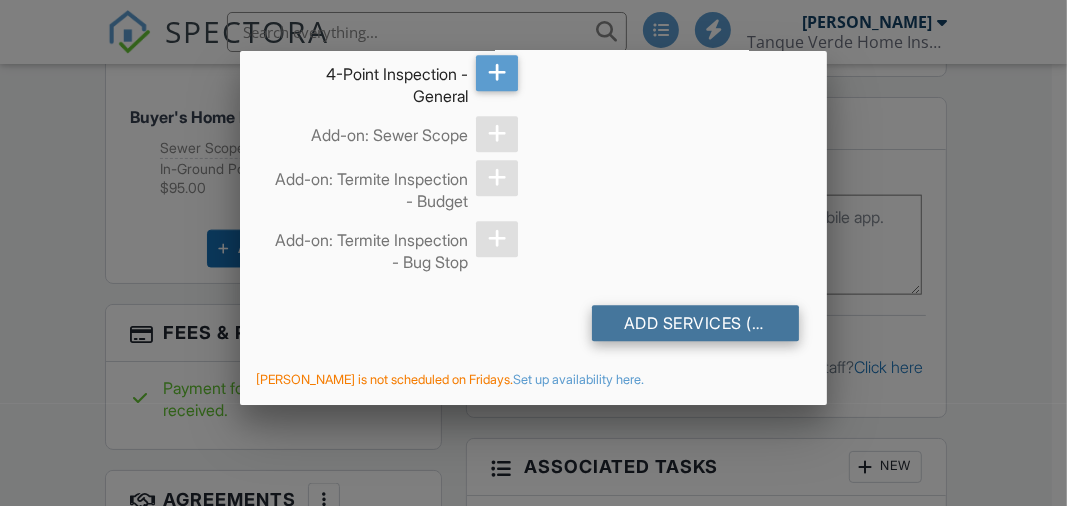 click on "Add Services
(+ $475.0)" at bounding box center (695, 323) 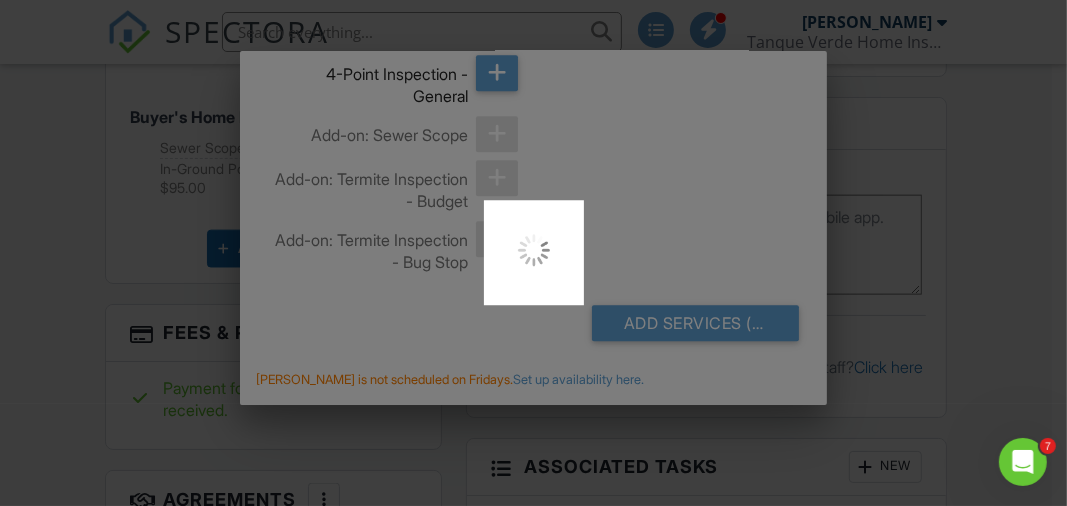 scroll, scrollTop: 0, scrollLeft: 0, axis: both 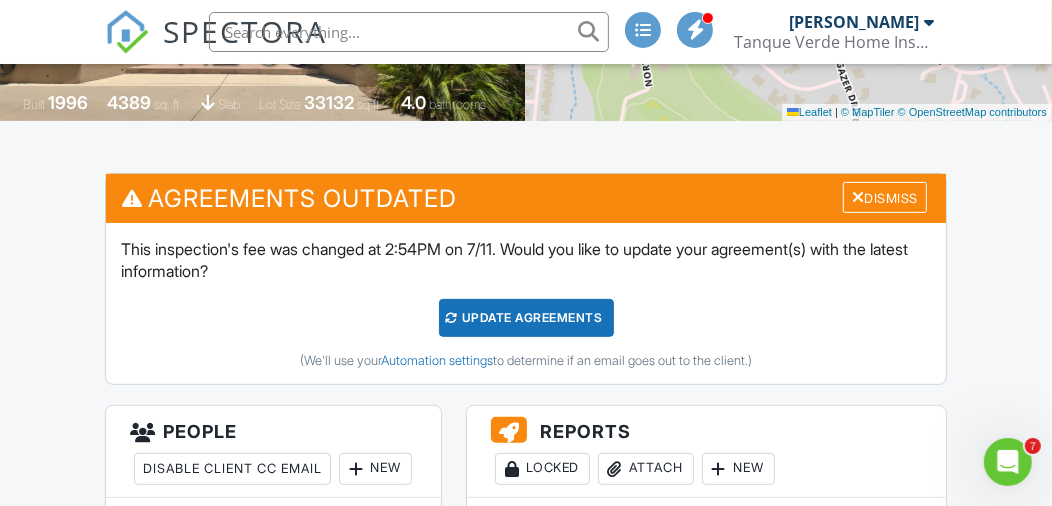 click on "Update Agreements" at bounding box center (526, 318) 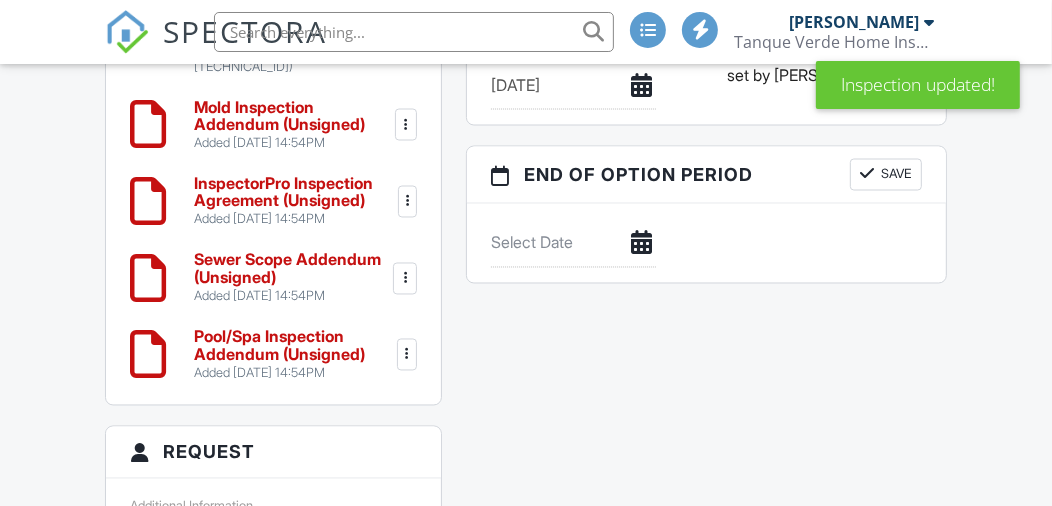 scroll, scrollTop: 2200, scrollLeft: 0, axis: vertical 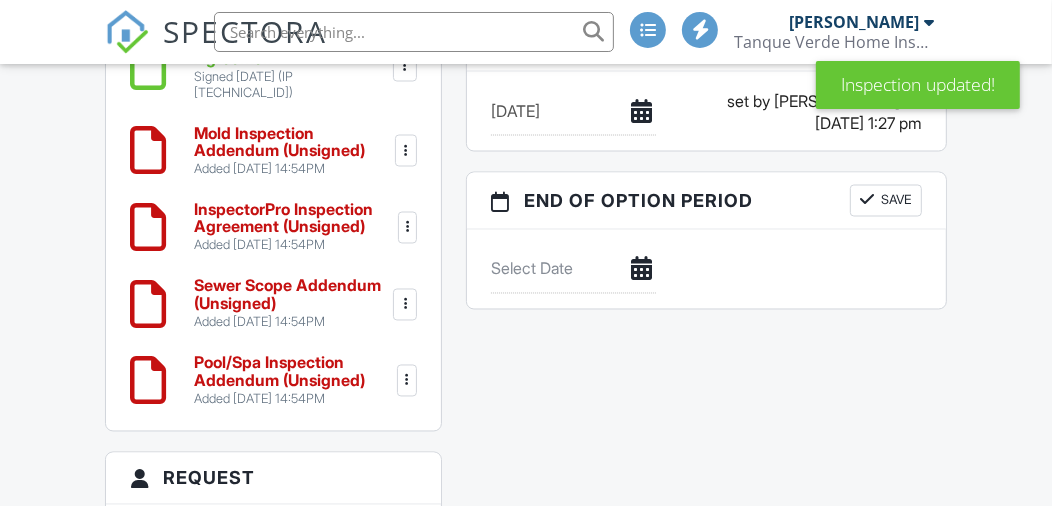 click at bounding box center (407, 381) 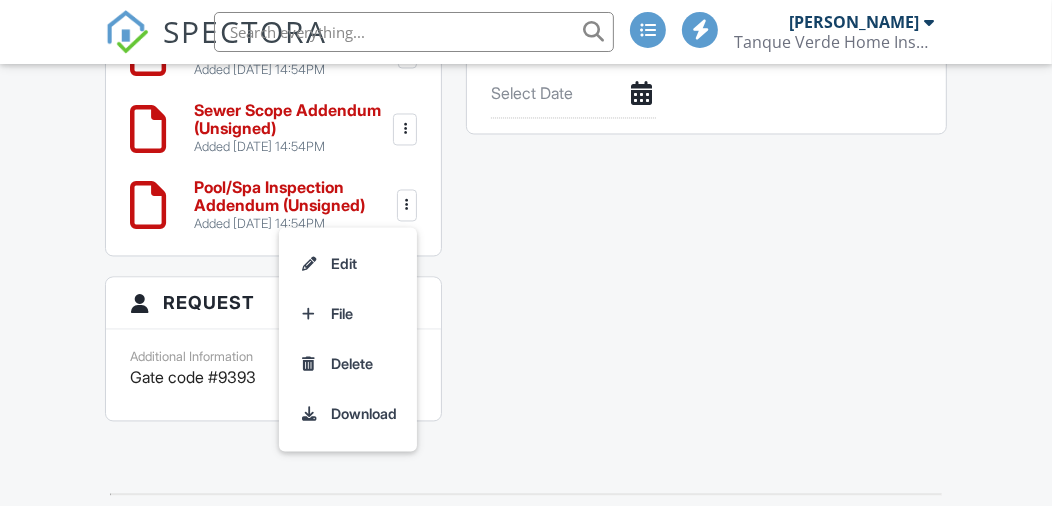 scroll, scrollTop: 2400, scrollLeft: 0, axis: vertical 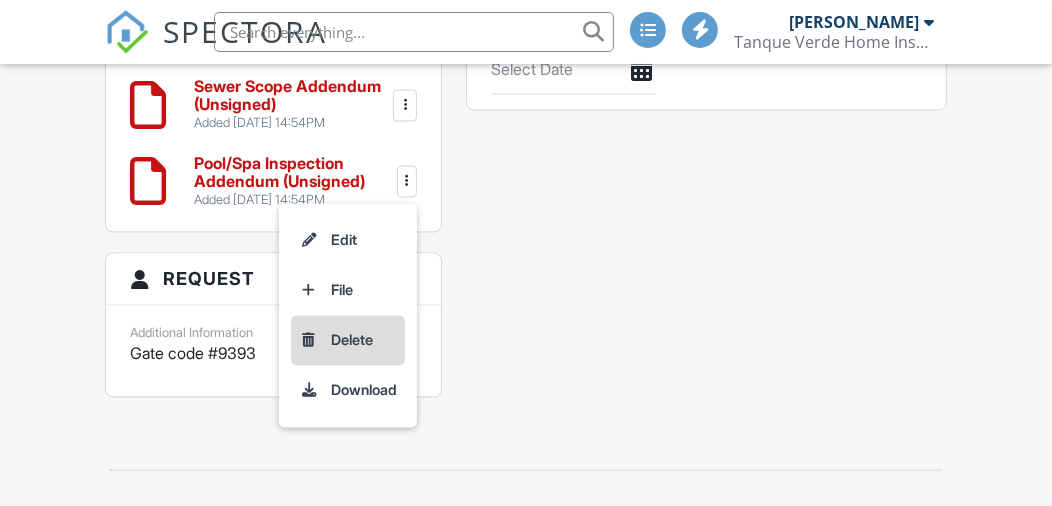 click on "Delete" at bounding box center (348, 340) 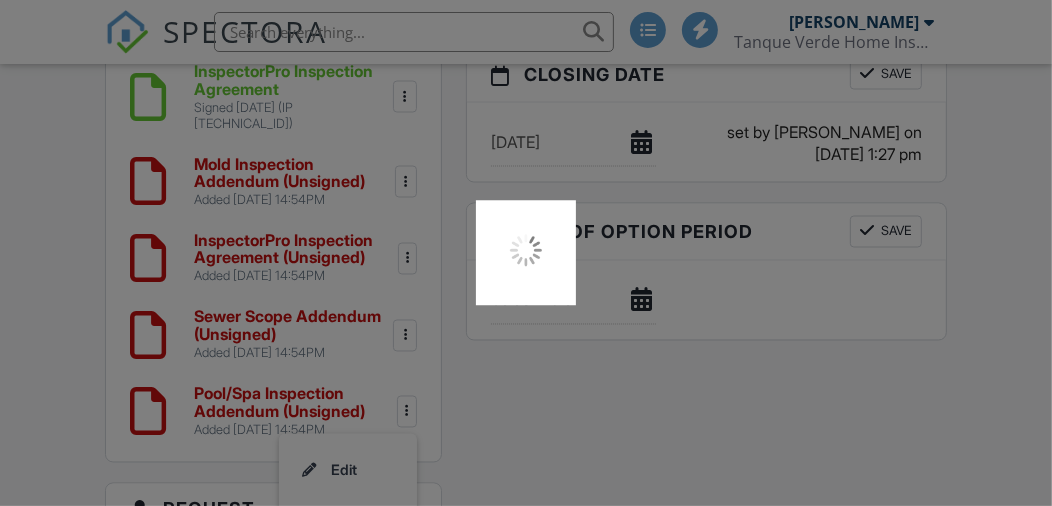 scroll, scrollTop: 2135, scrollLeft: 0, axis: vertical 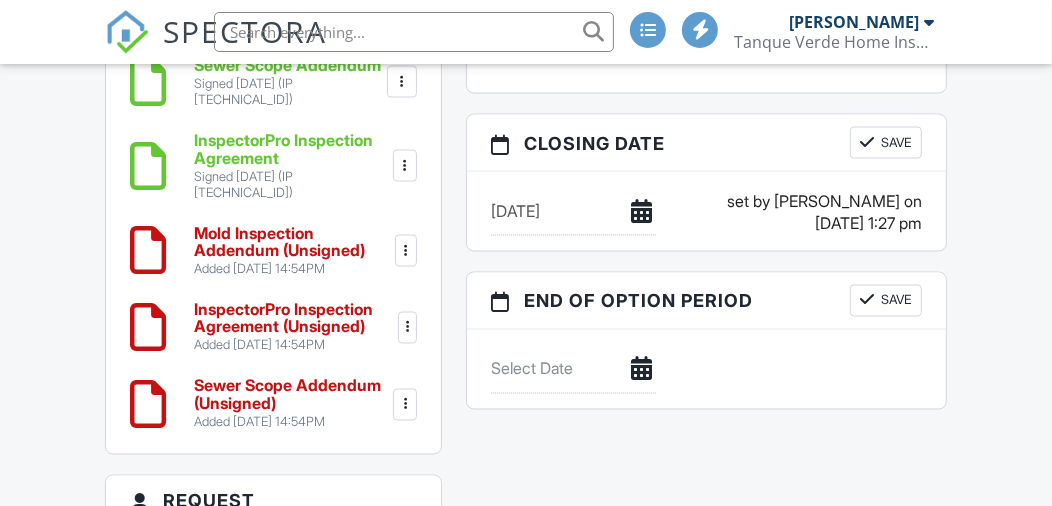 click at bounding box center [405, 405] 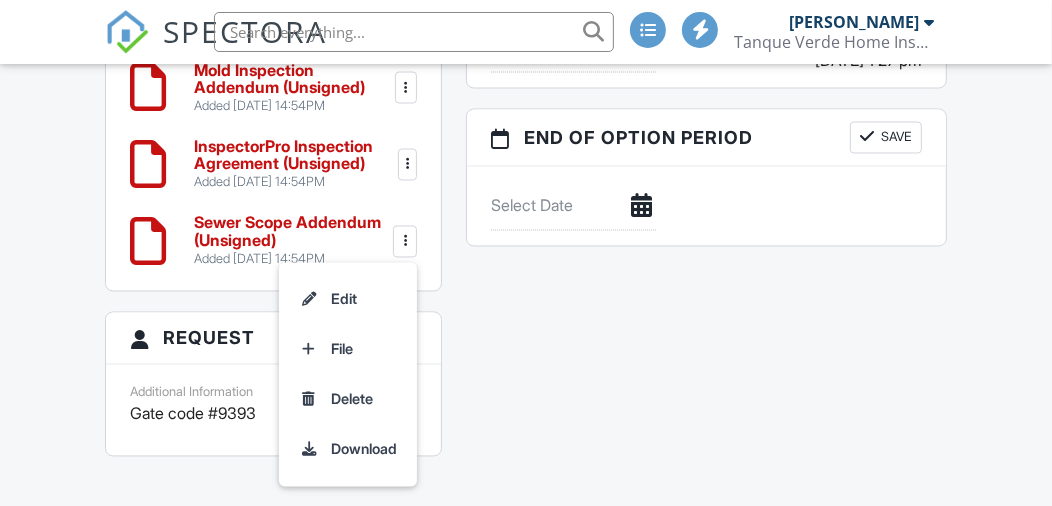 scroll, scrollTop: 2300, scrollLeft: 0, axis: vertical 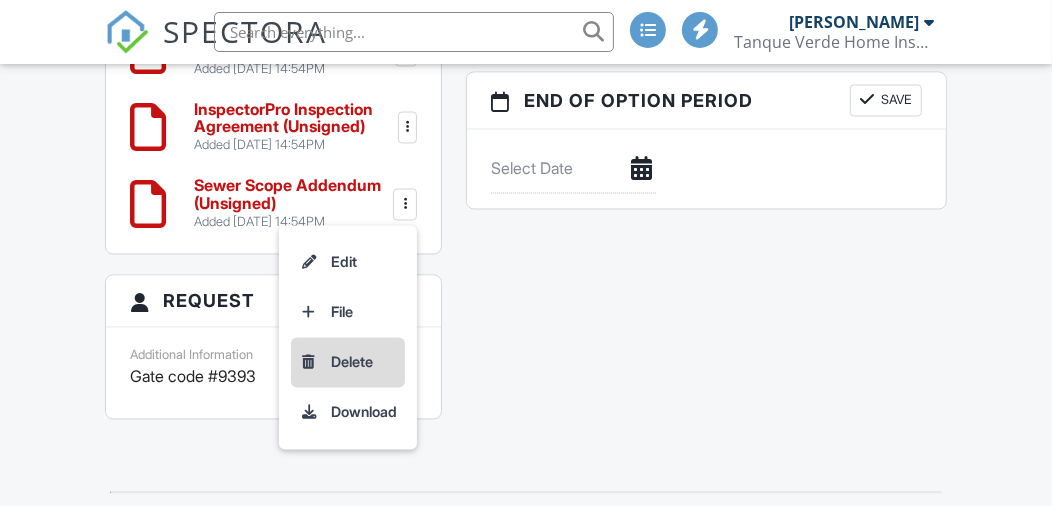 click on "Delete" at bounding box center (348, 363) 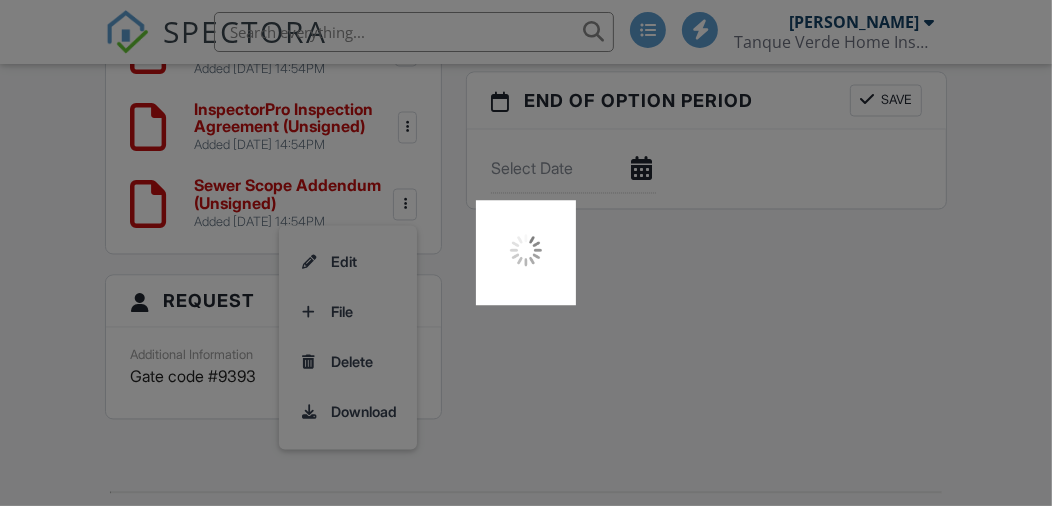 scroll, scrollTop: 2335, scrollLeft: 0, axis: vertical 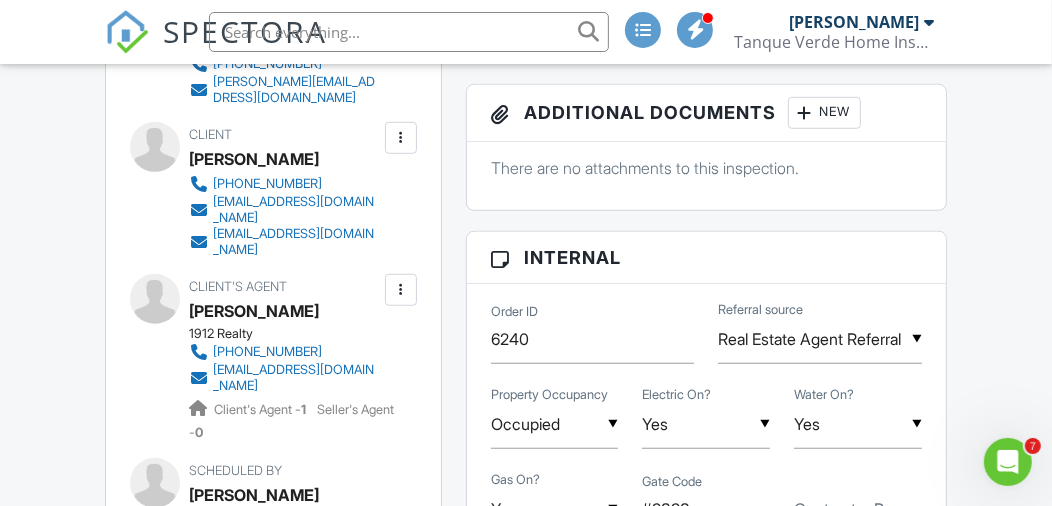 click at bounding box center [401, 138] 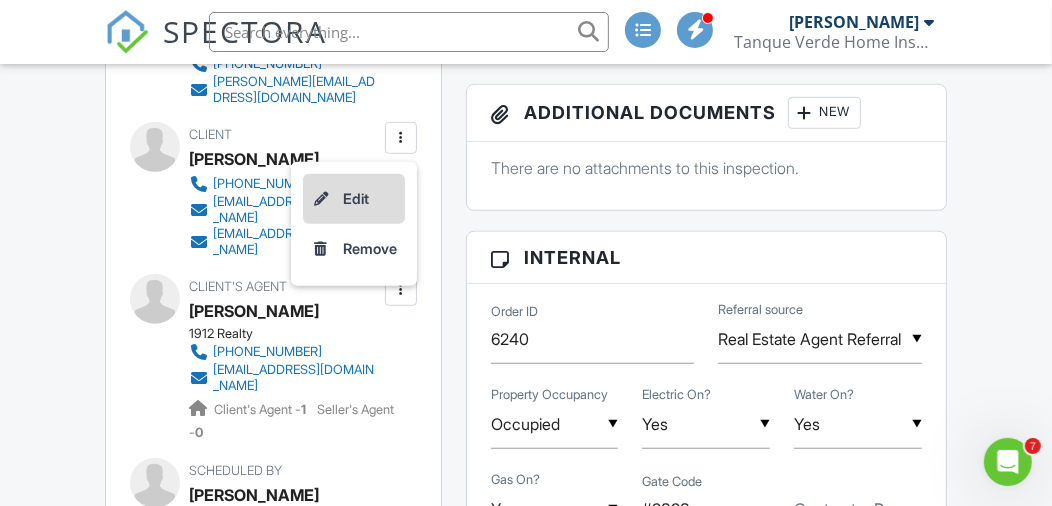 click on "Edit" at bounding box center (354, 199) 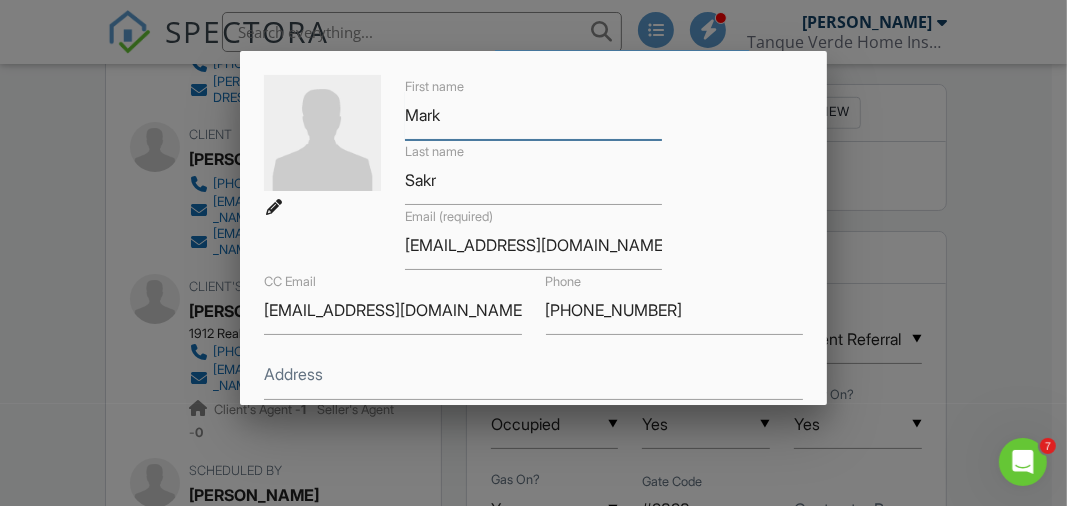 scroll, scrollTop: 99, scrollLeft: 0, axis: vertical 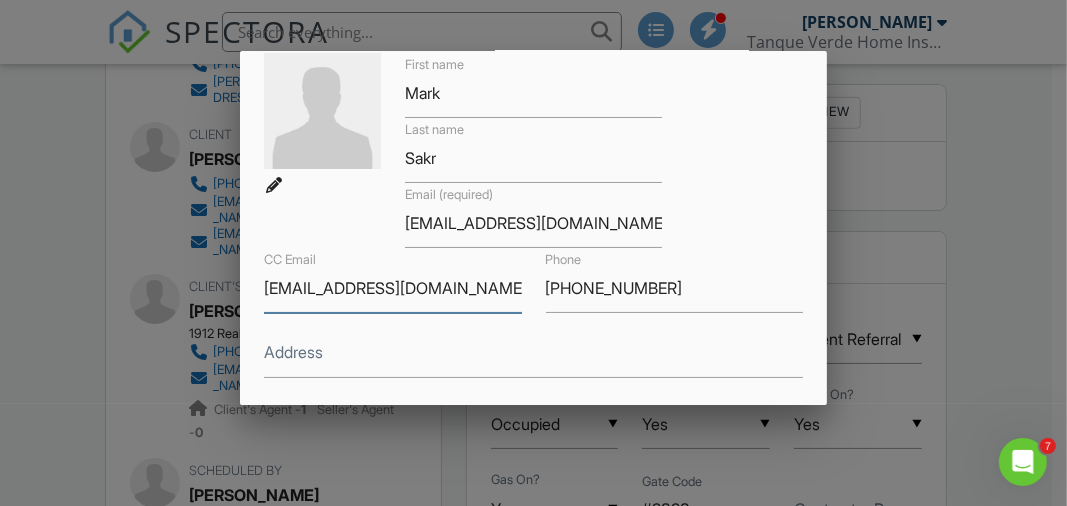 click on "vsakr@yahoo.com" at bounding box center (392, 288) 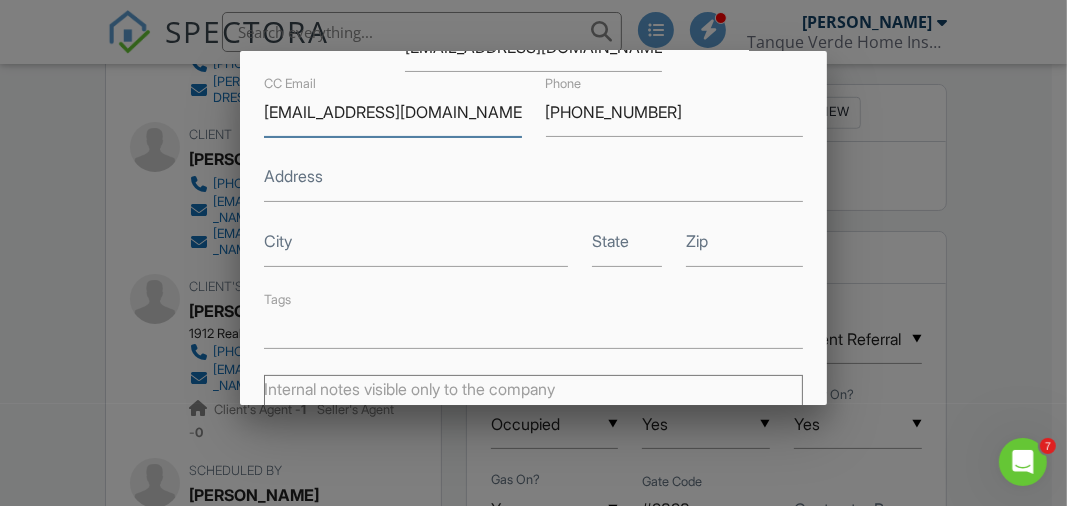 scroll, scrollTop: 574, scrollLeft: 0, axis: vertical 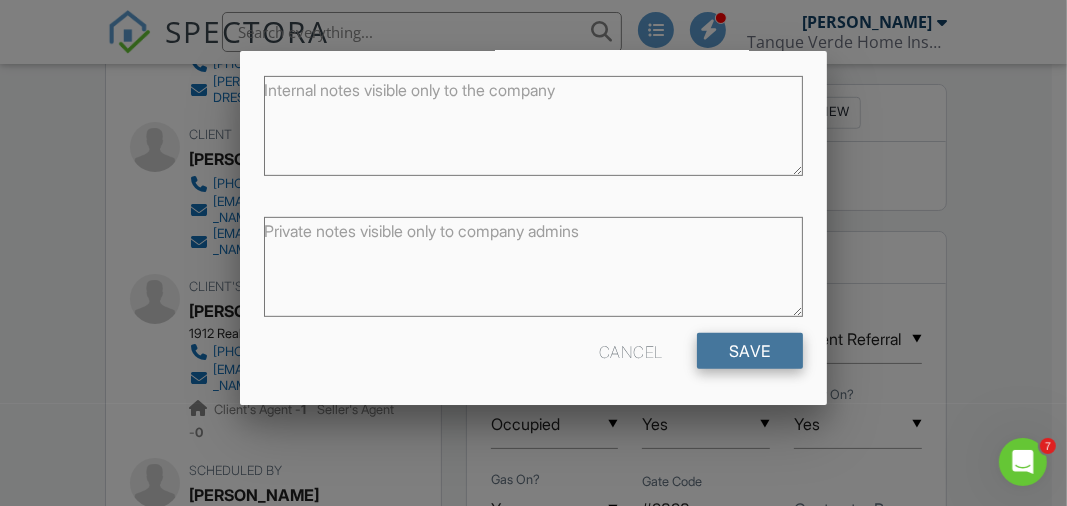 type on "[EMAIL_ADDRESS][DOMAIN_NAME]" 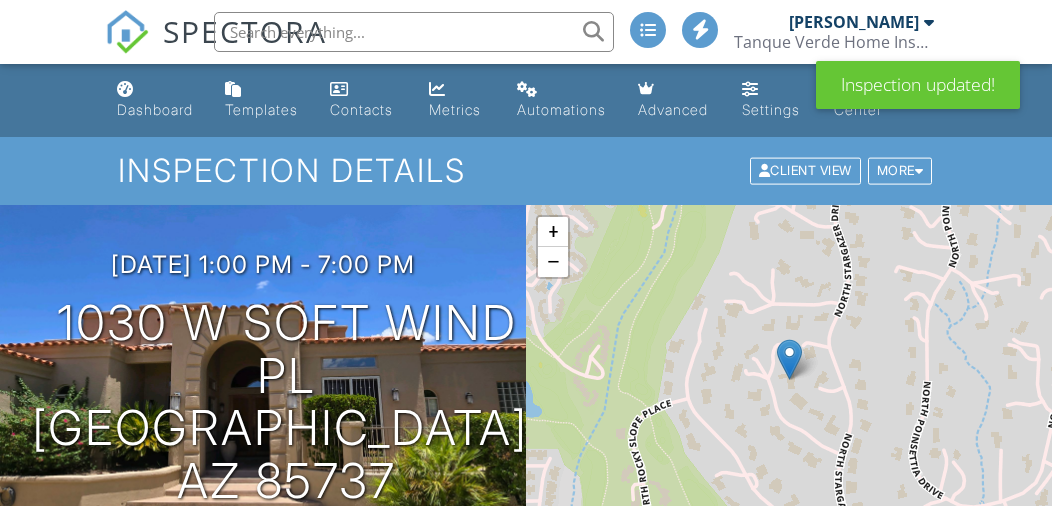 scroll, scrollTop: 700, scrollLeft: 0, axis: vertical 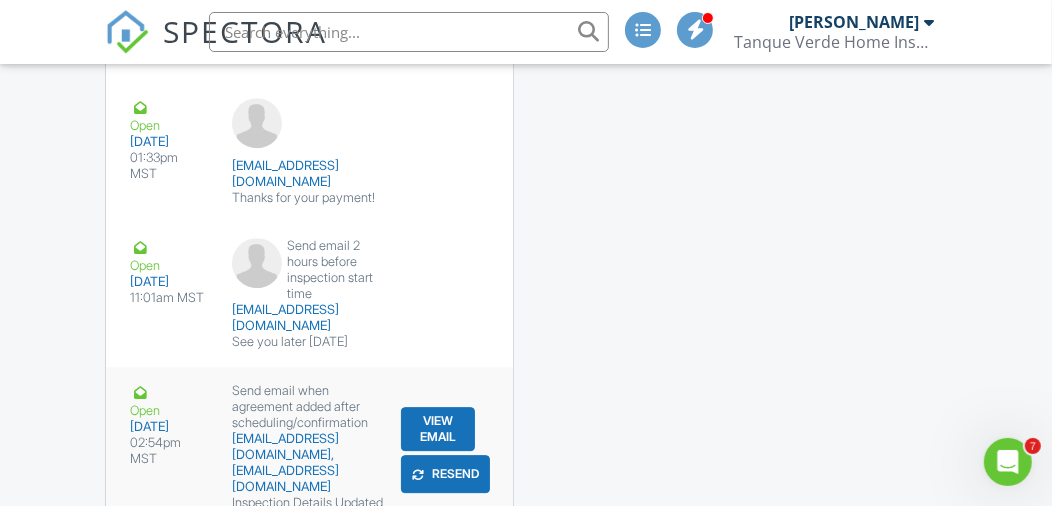click on "Resend" at bounding box center (445, 474) 